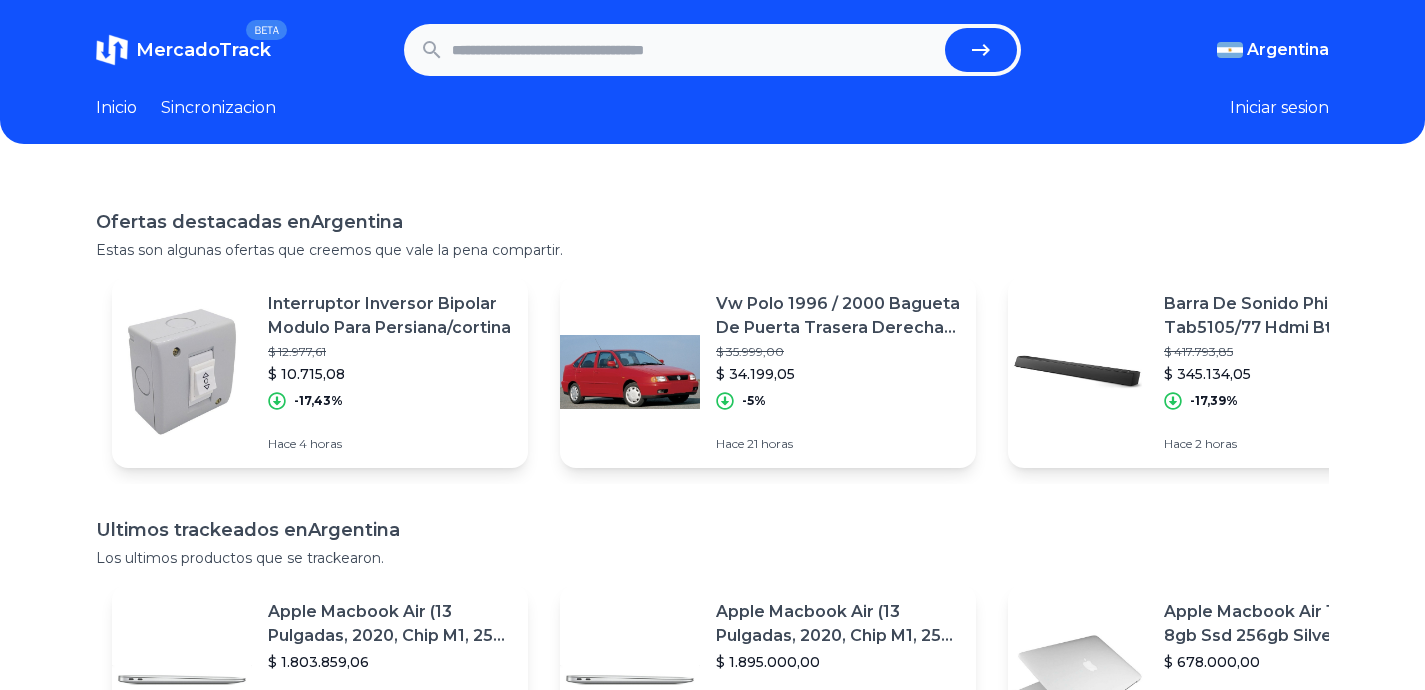 scroll, scrollTop: 0, scrollLeft: 0, axis: both 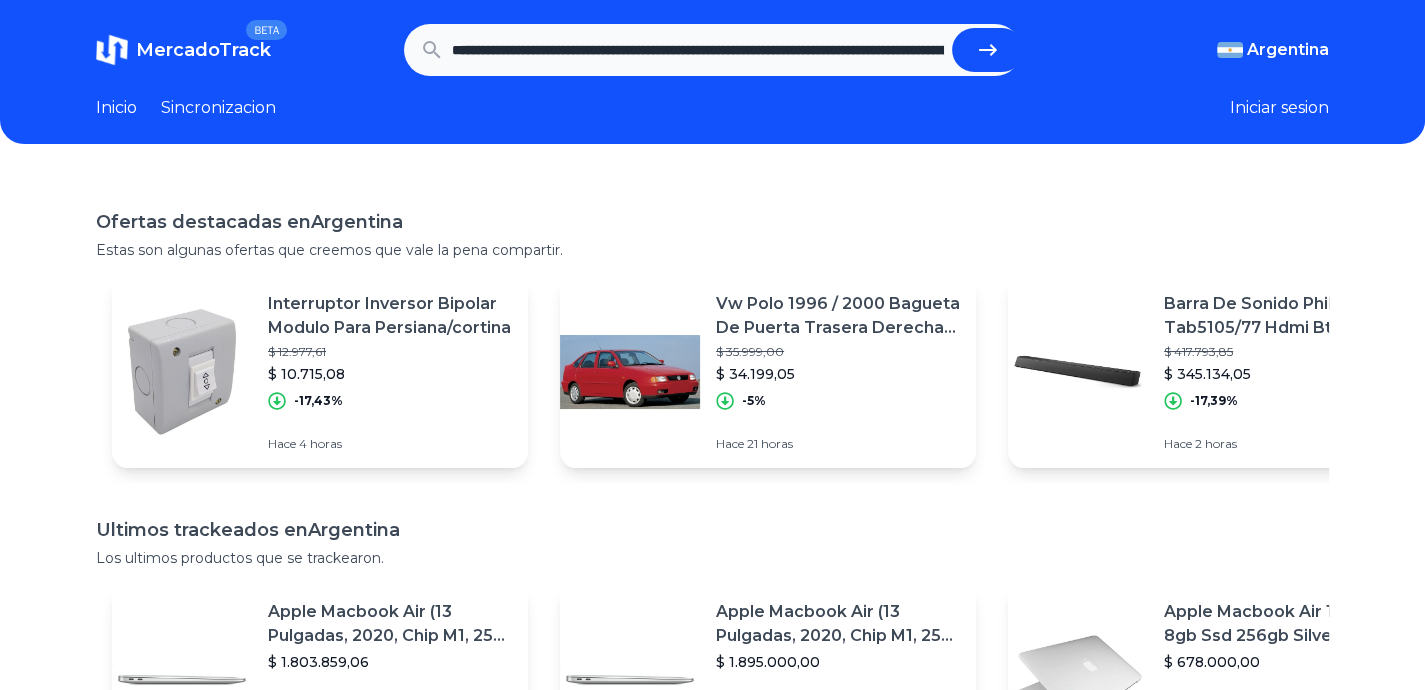 click at bounding box center (988, 50) 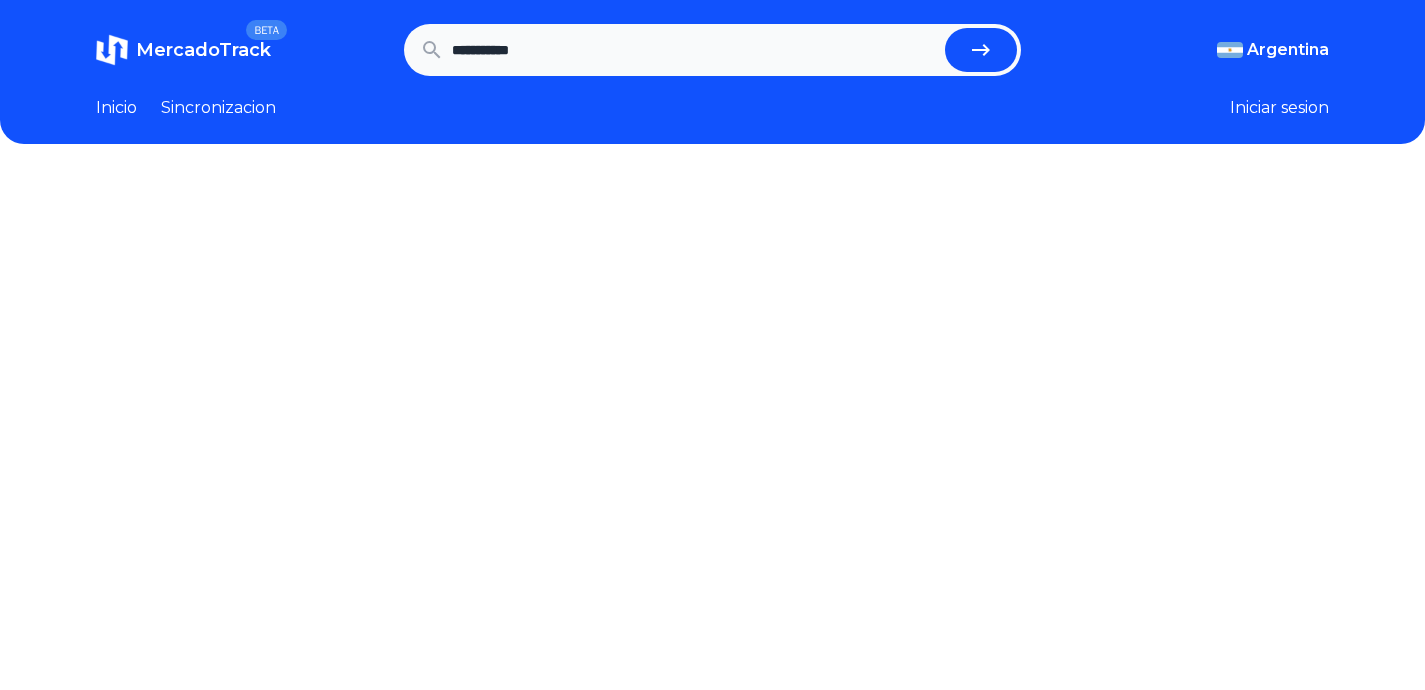 scroll, scrollTop: 0, scrollLeft: 0, axis: both 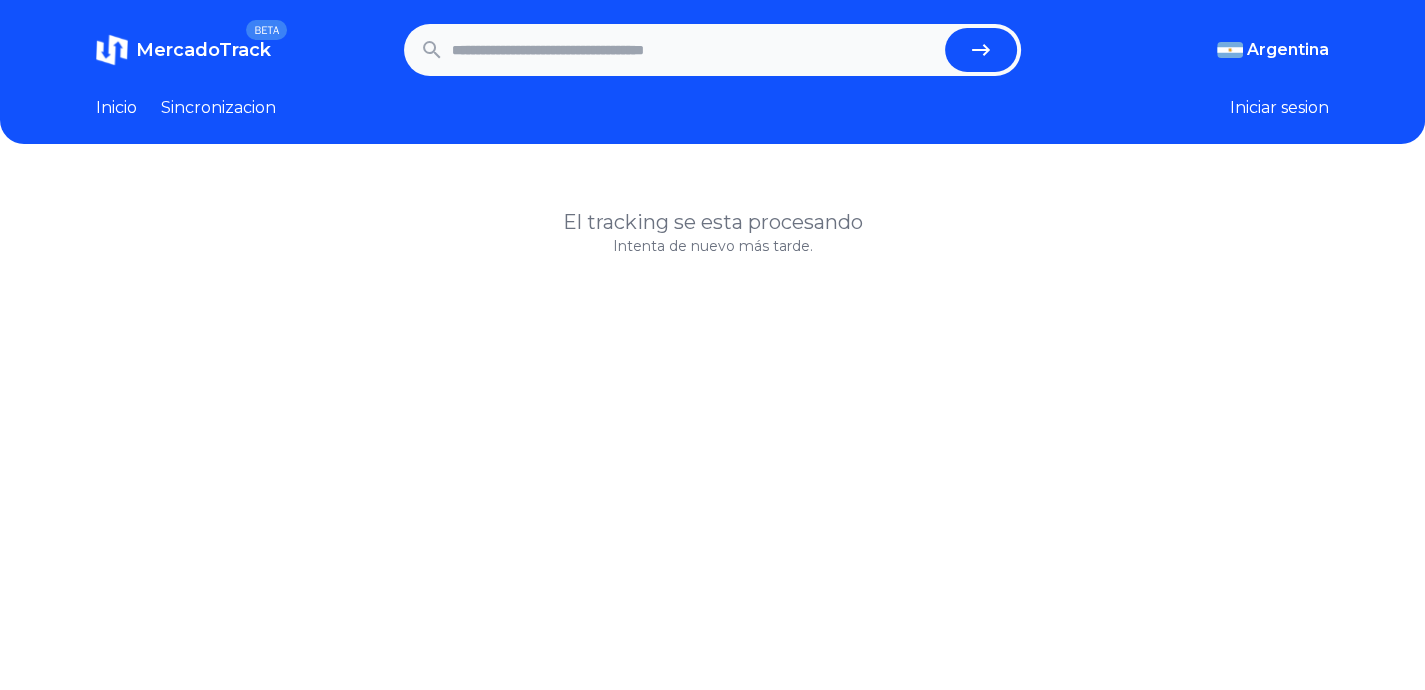 paste on "**********" 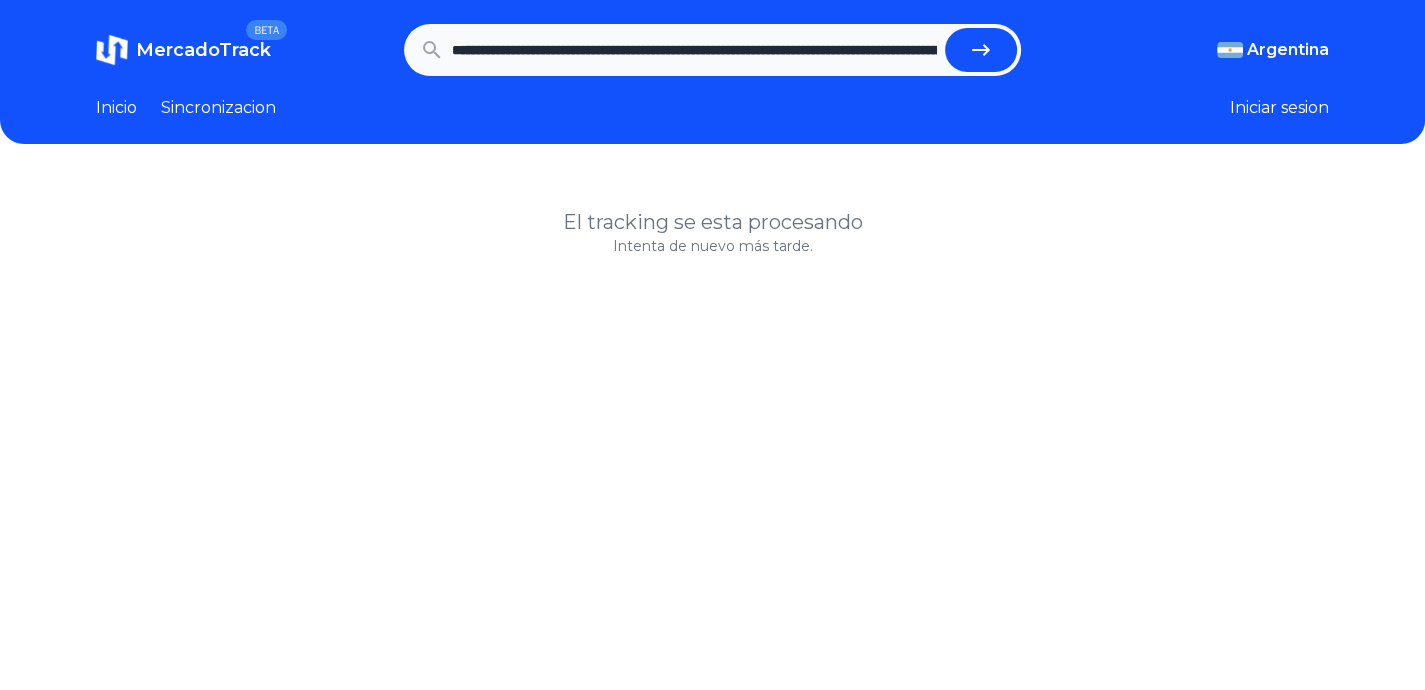 scroll, scrollTop: 0, scrollLeft: 6085, axis: horizontal 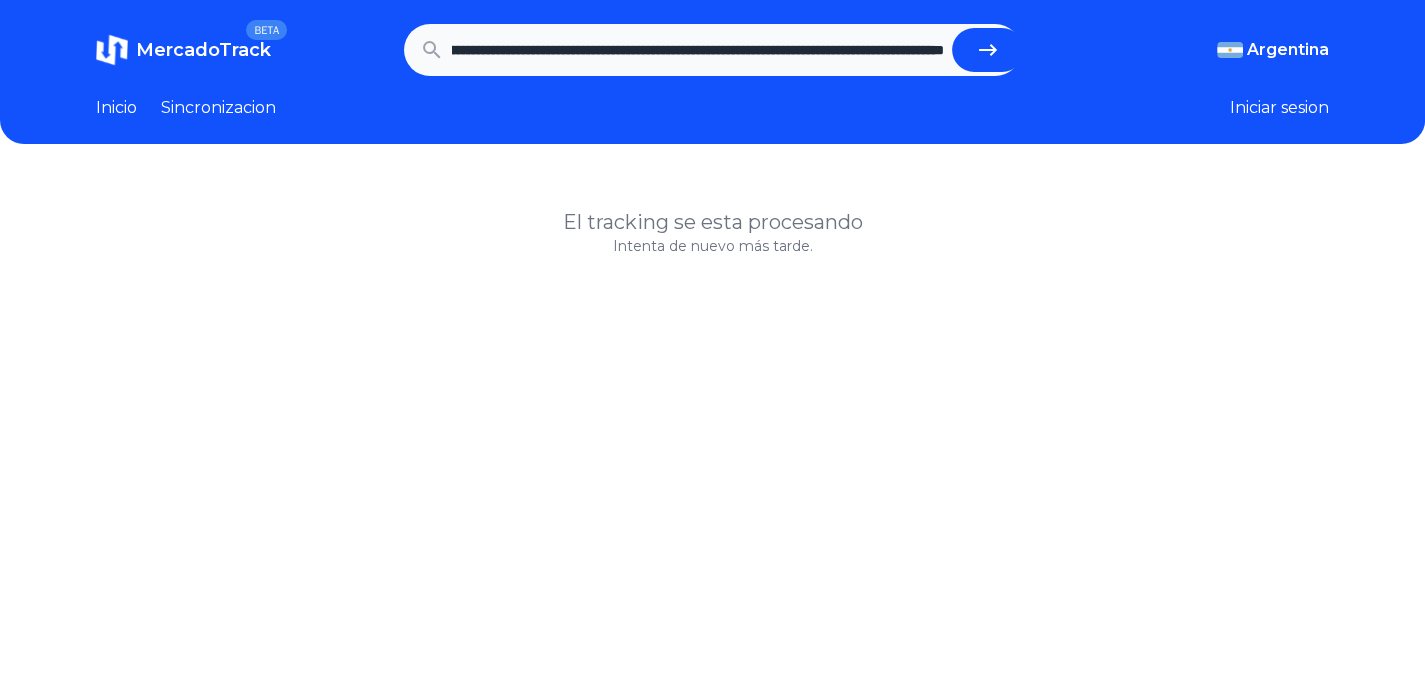 click 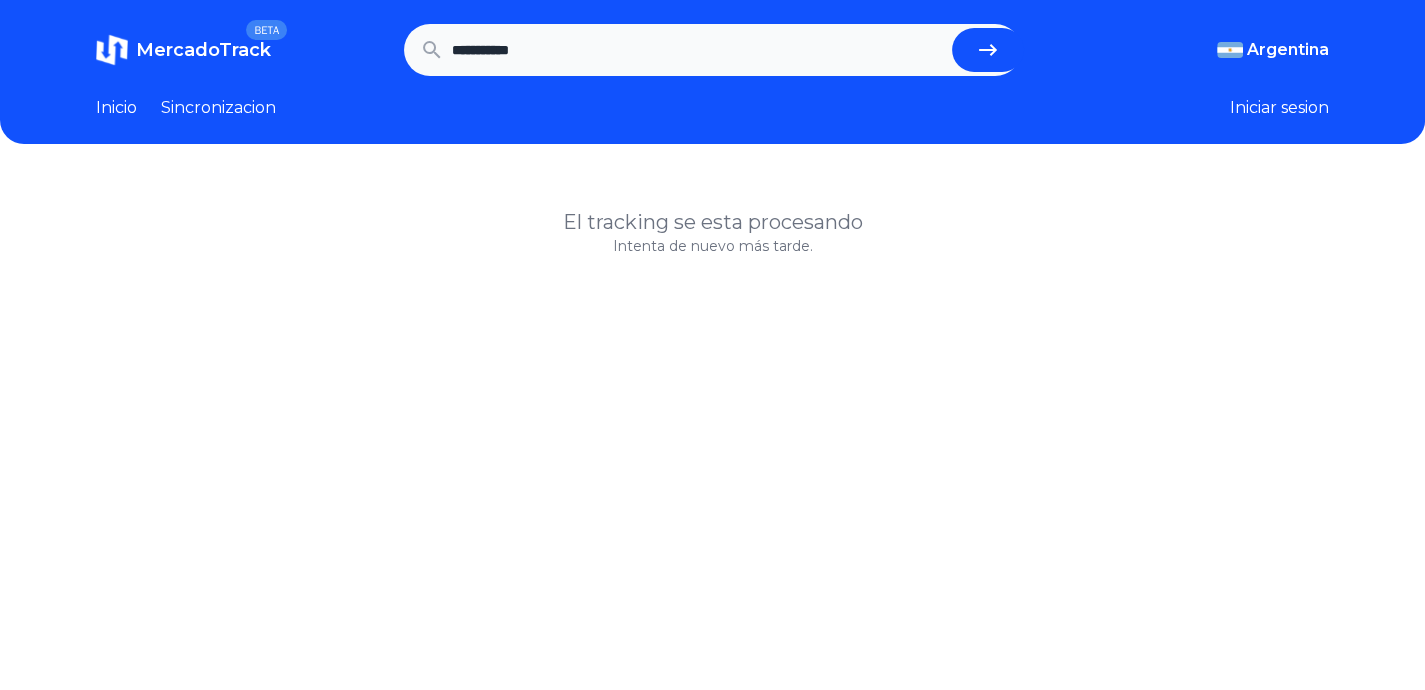 scroll, scrollTop: 0, scrollLeft: 0, axis: both 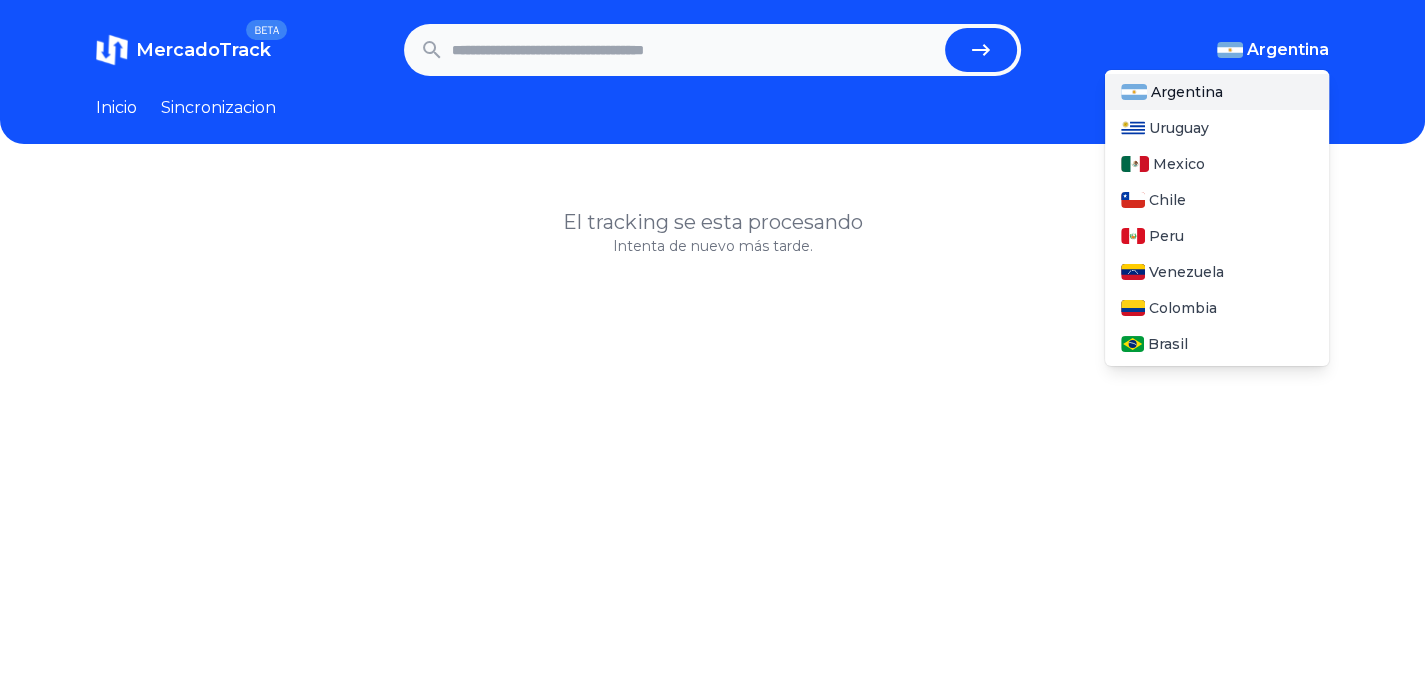 click on "Argentina" at bounding box center (1288, 50) 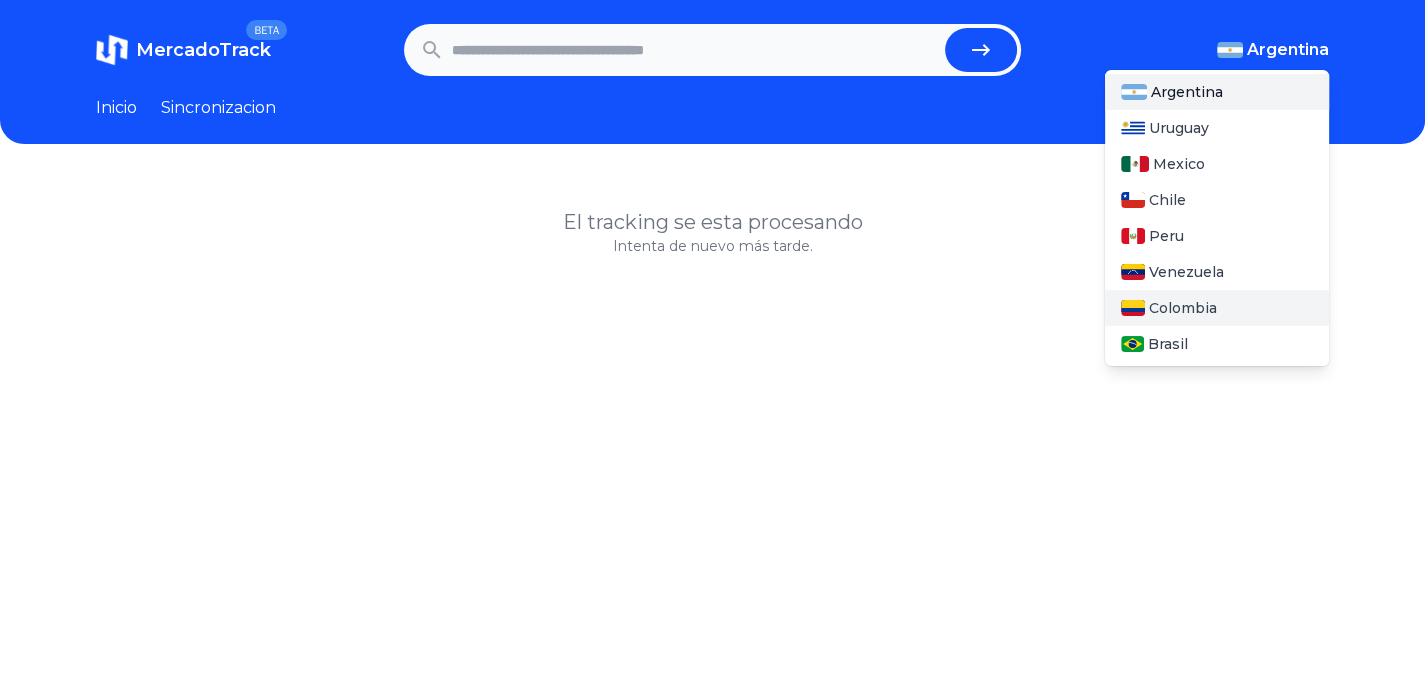 click on "Colombia" at bounding box center (1183, 308) 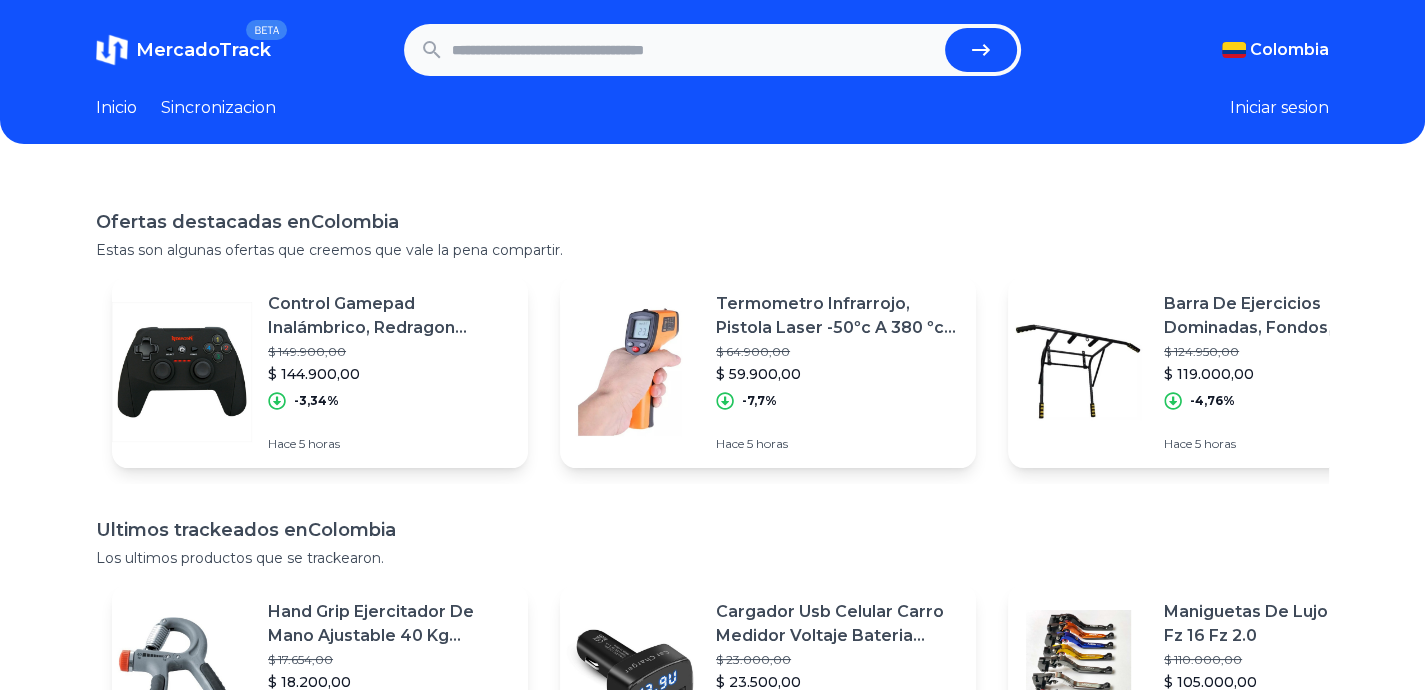 click at bounding box center (694, 50) 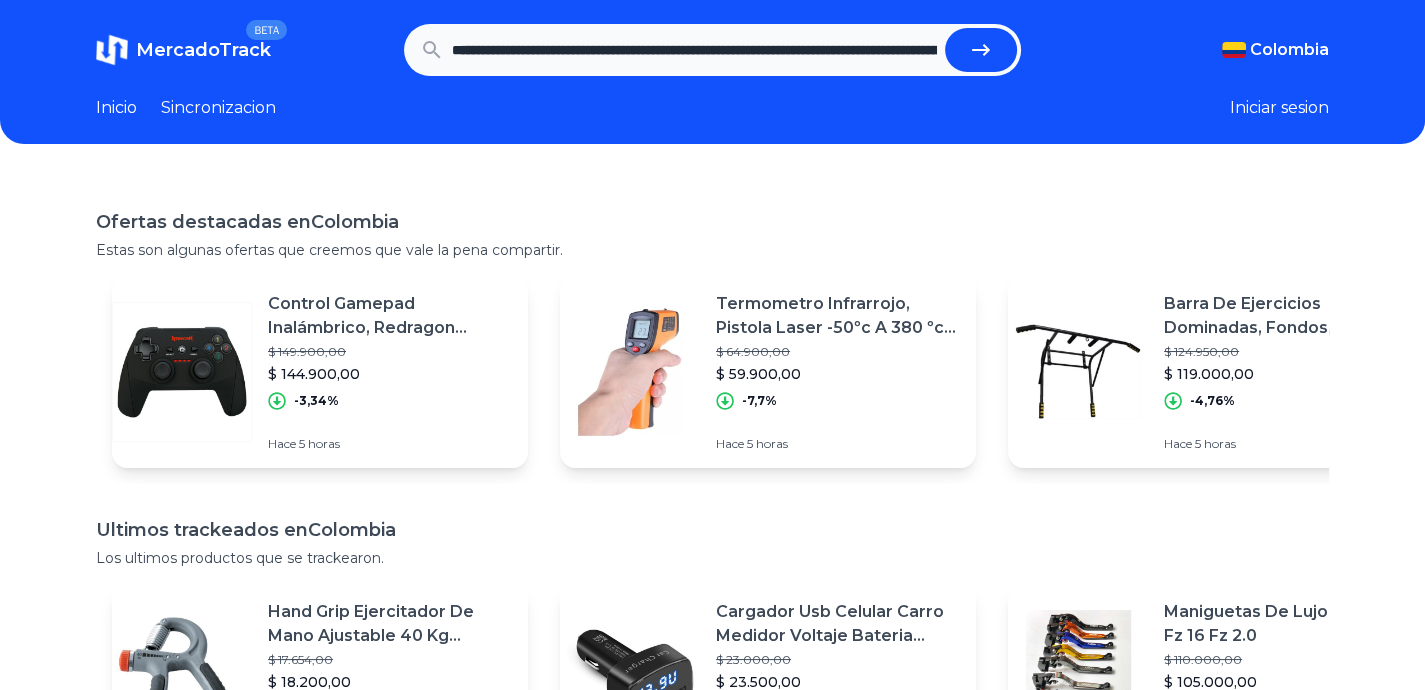 scroll, scrollTop: 0, scrollLeft: 6085, axis: horizontal 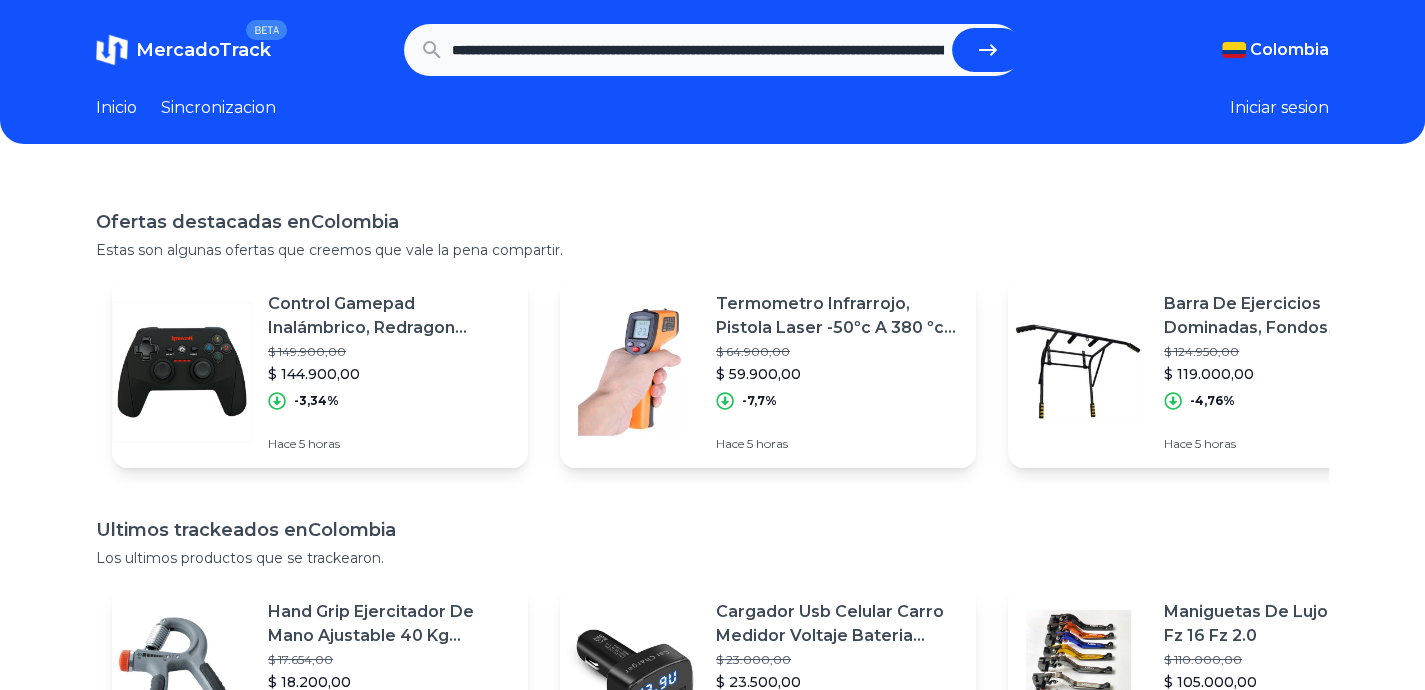click 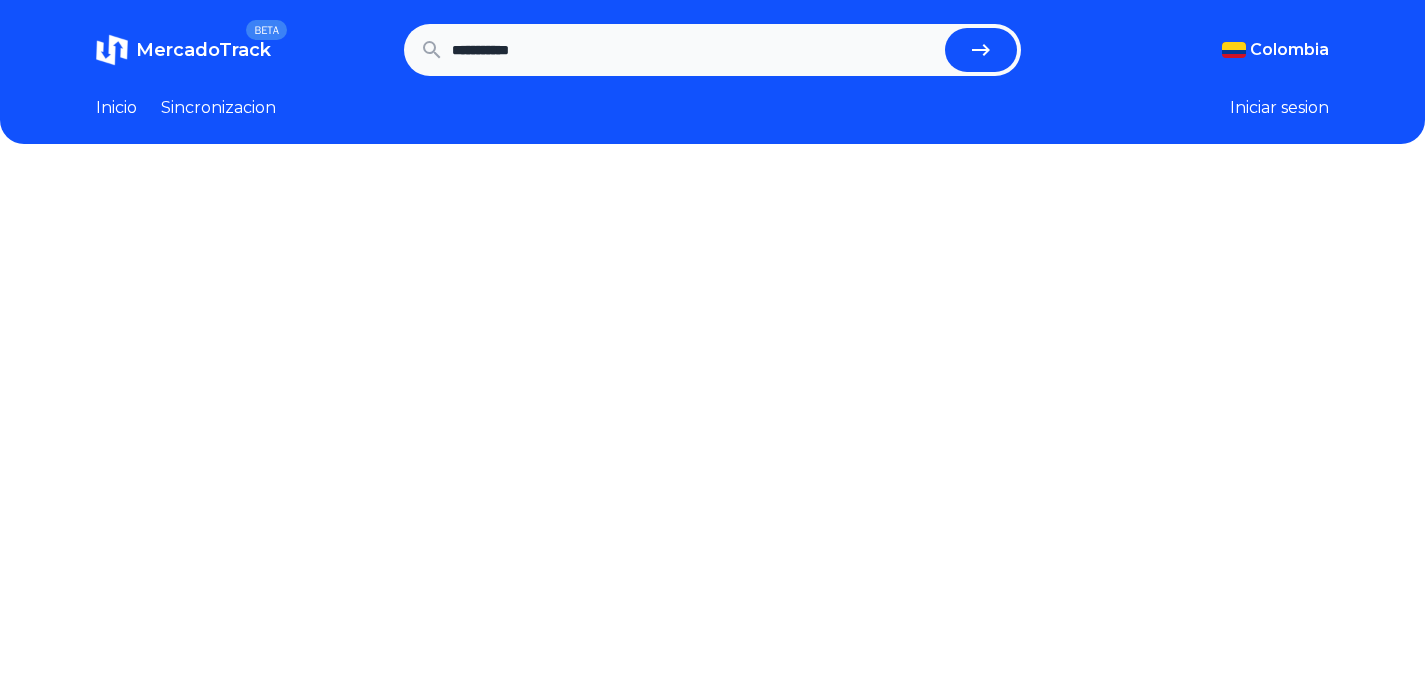 scroll, scrollTop: 0, scrollLeft: 0, axis: both 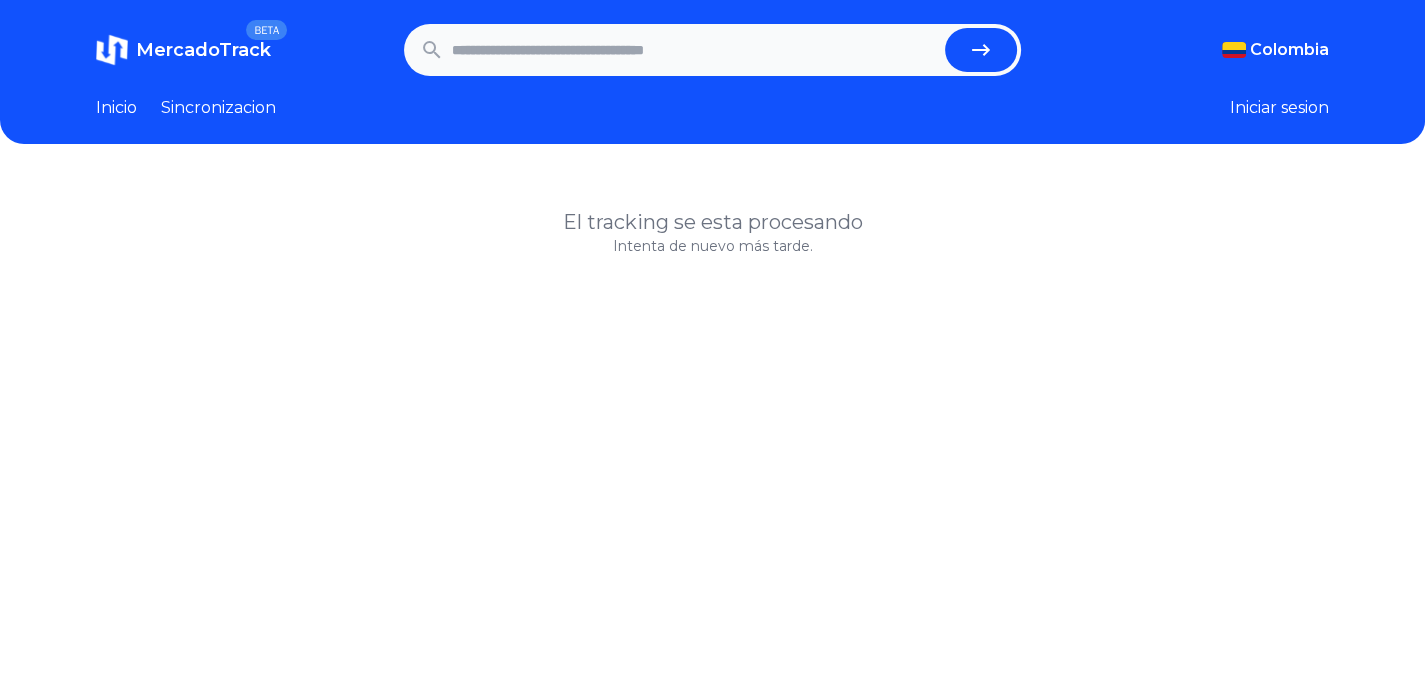 click on "Inicio" at bounding box center (116, 108) 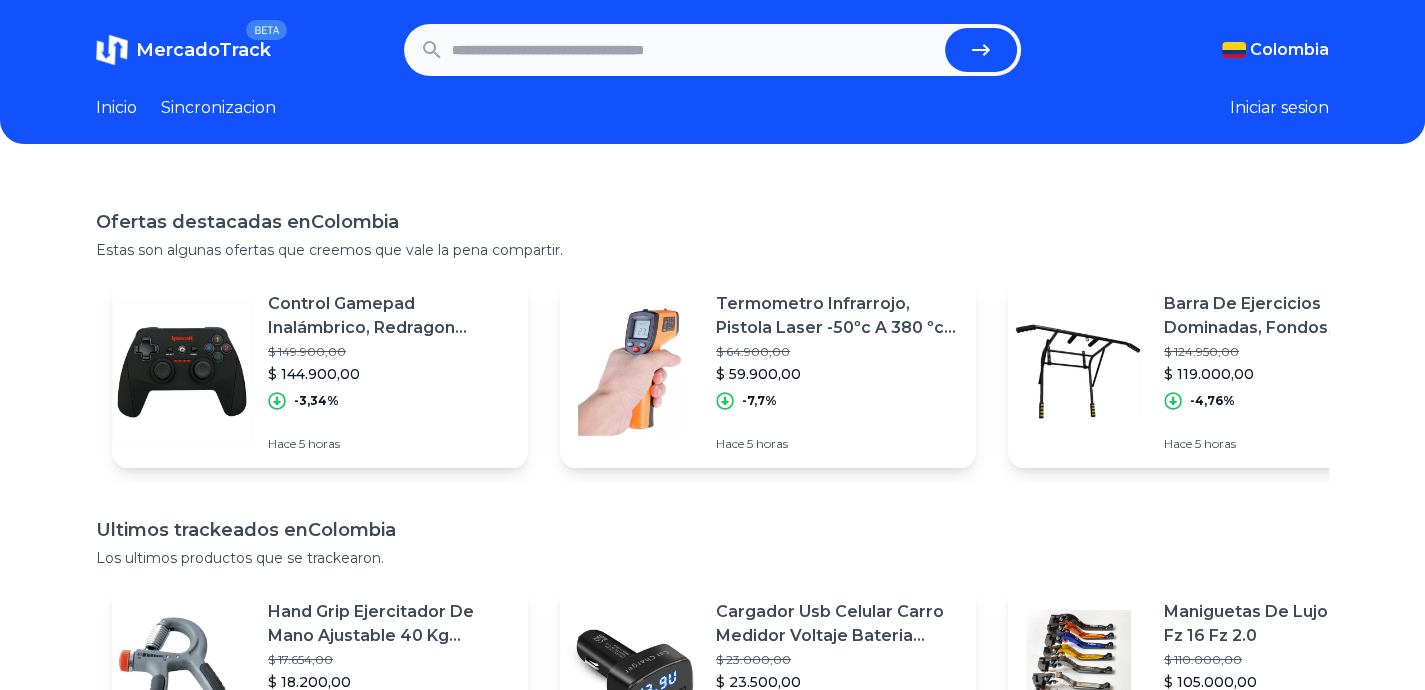 scroll, scrollTop: 300, scrollLeft: 0, axis: vertical 